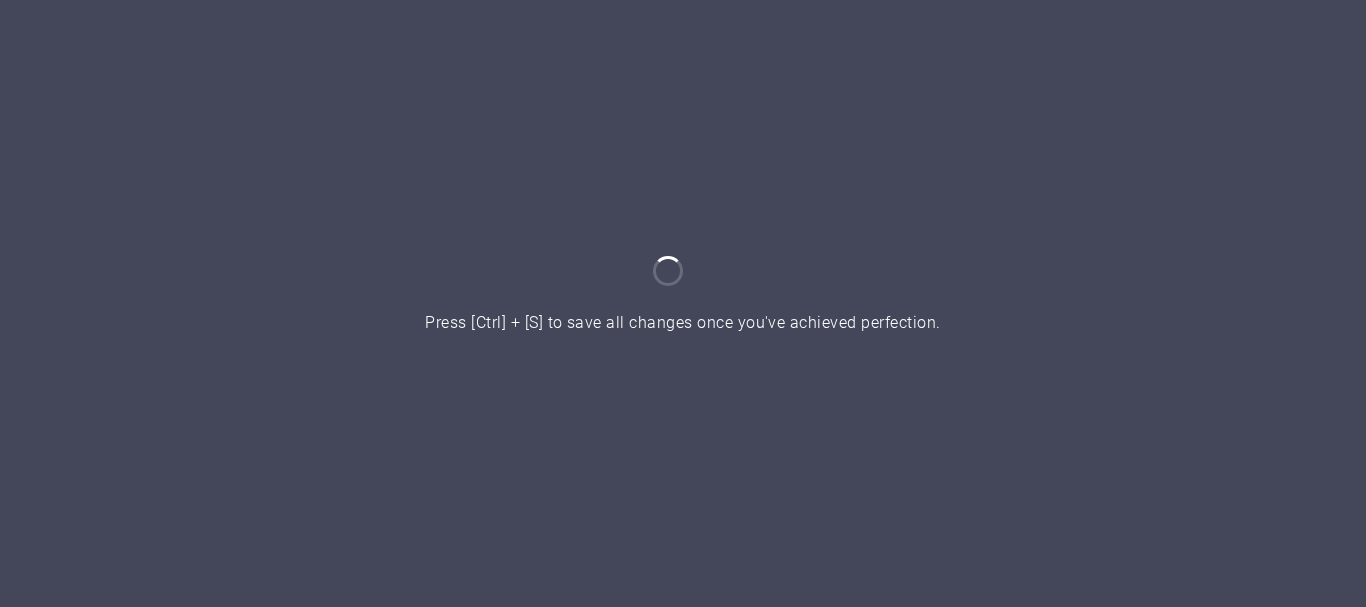 scroll, scrollTop: 0, scrollLeft: 0, axis: both 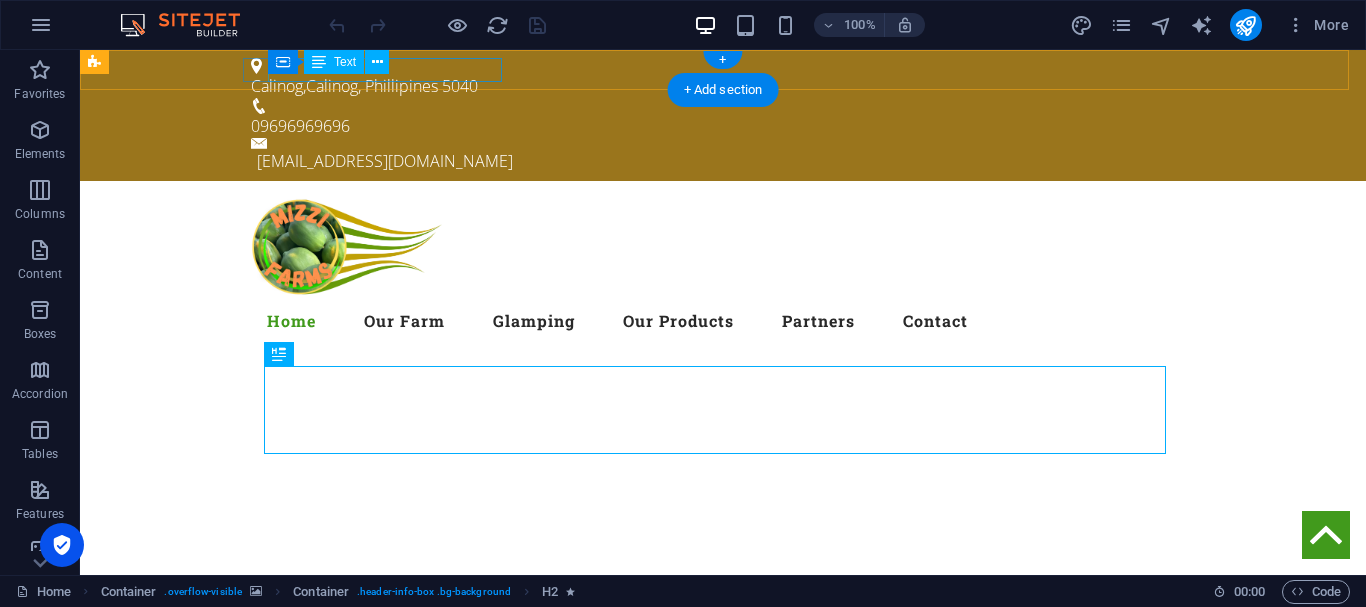 click on "Calinog ,  Calinog, Phillipines   5040" at bounding box center (715, 86) 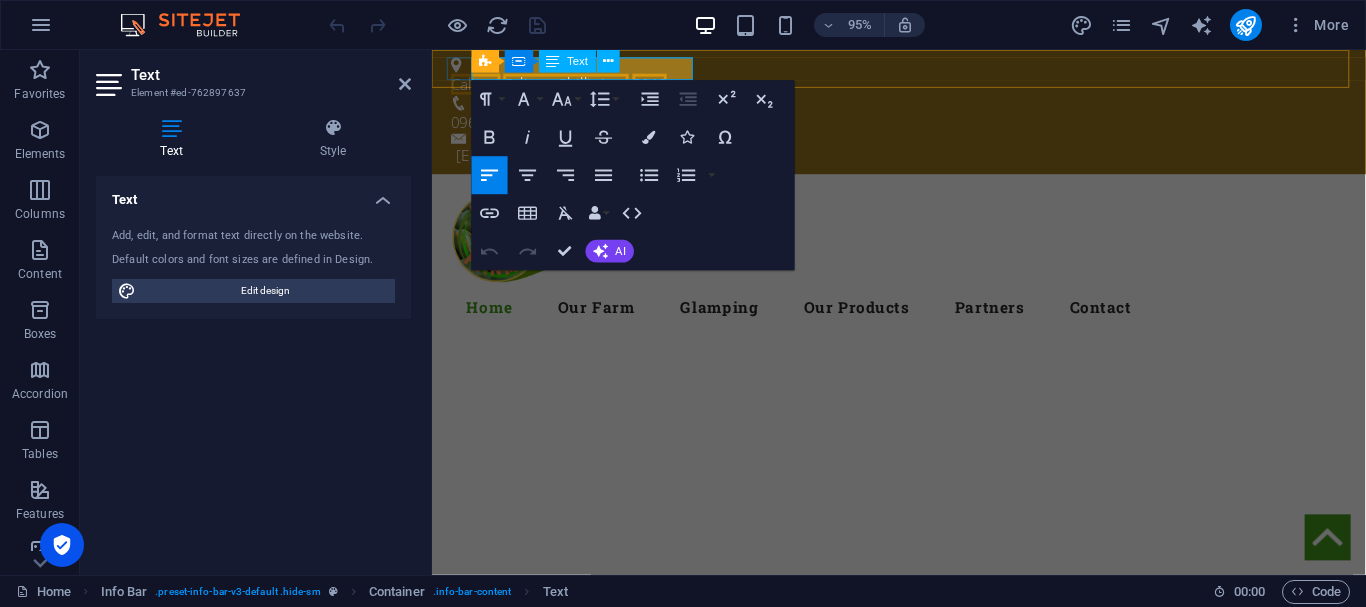 click at bounding box center (553, 61) 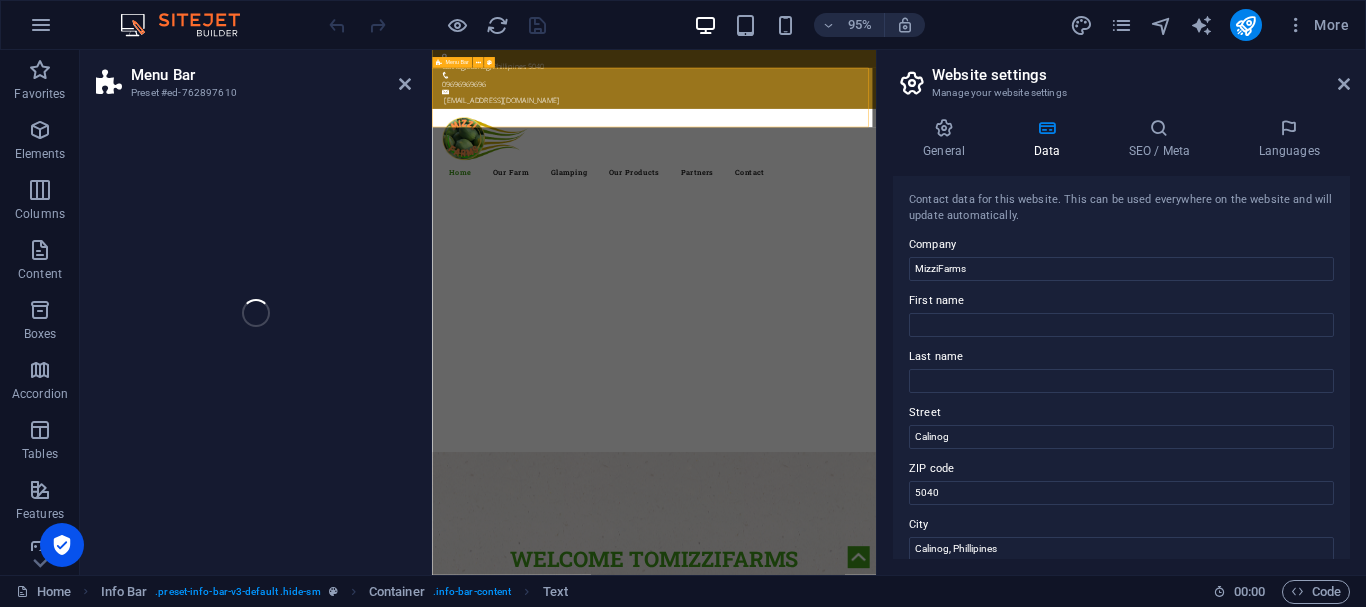 select on "header" 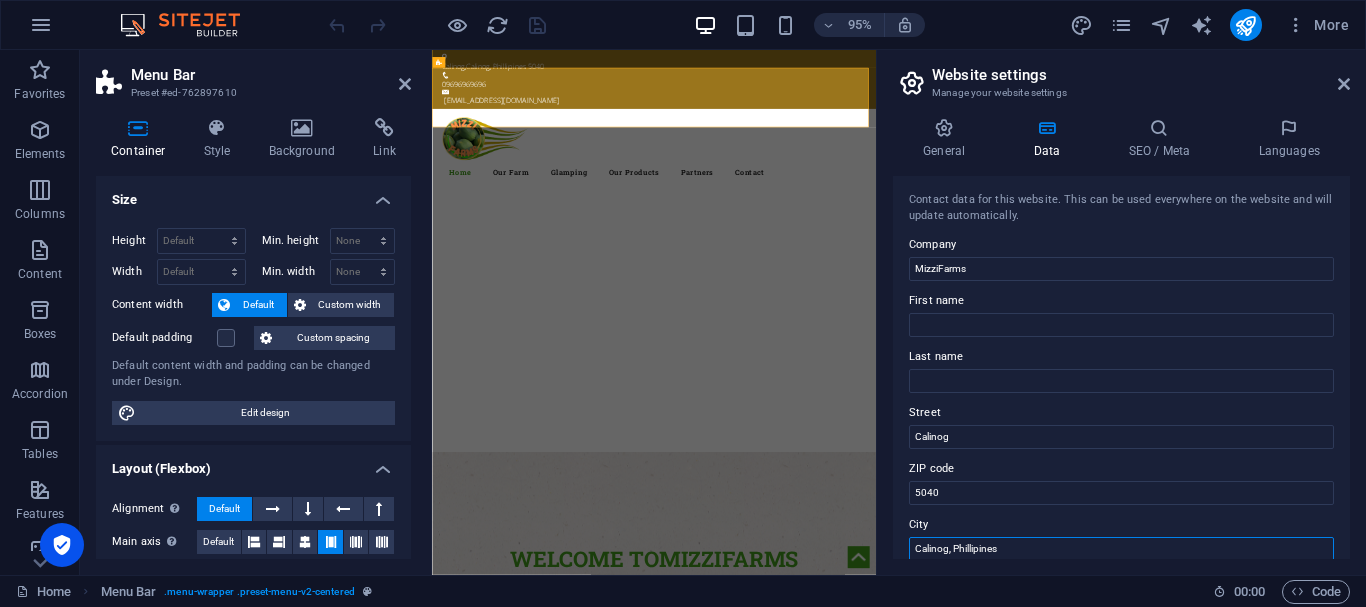 click on "Calinog, Phillipines" at bounding box center [1121, 549] 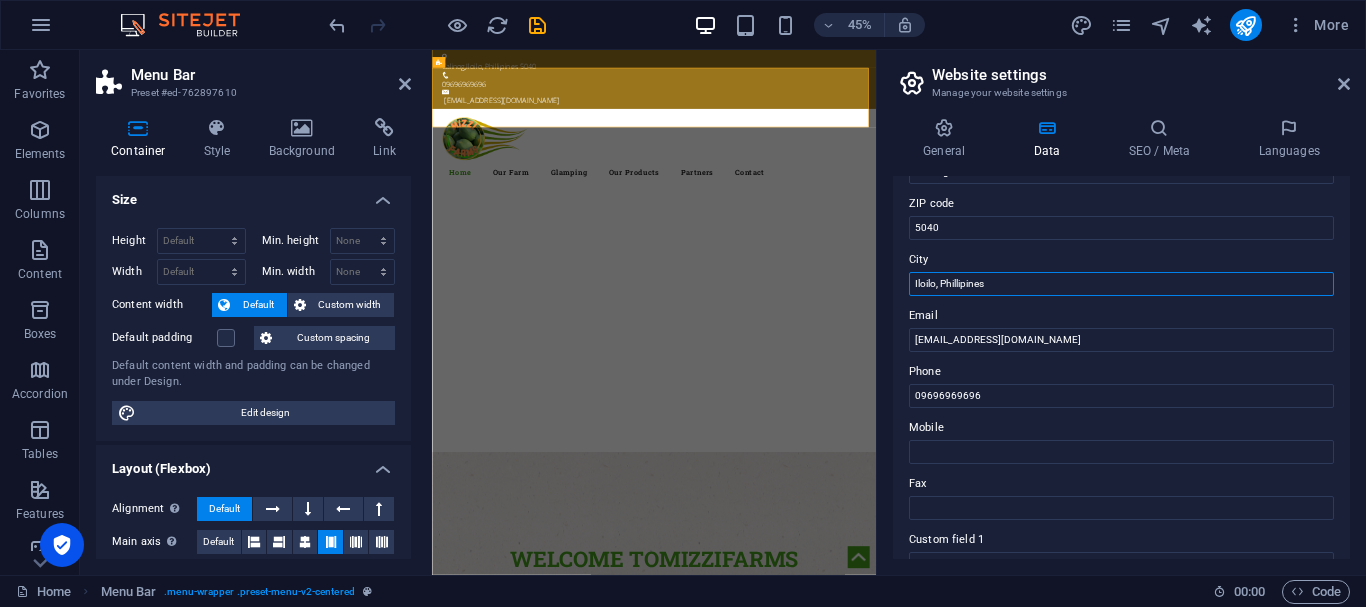 scroll, scrollTop: 300, scrollLeft: 0, axis: vertical 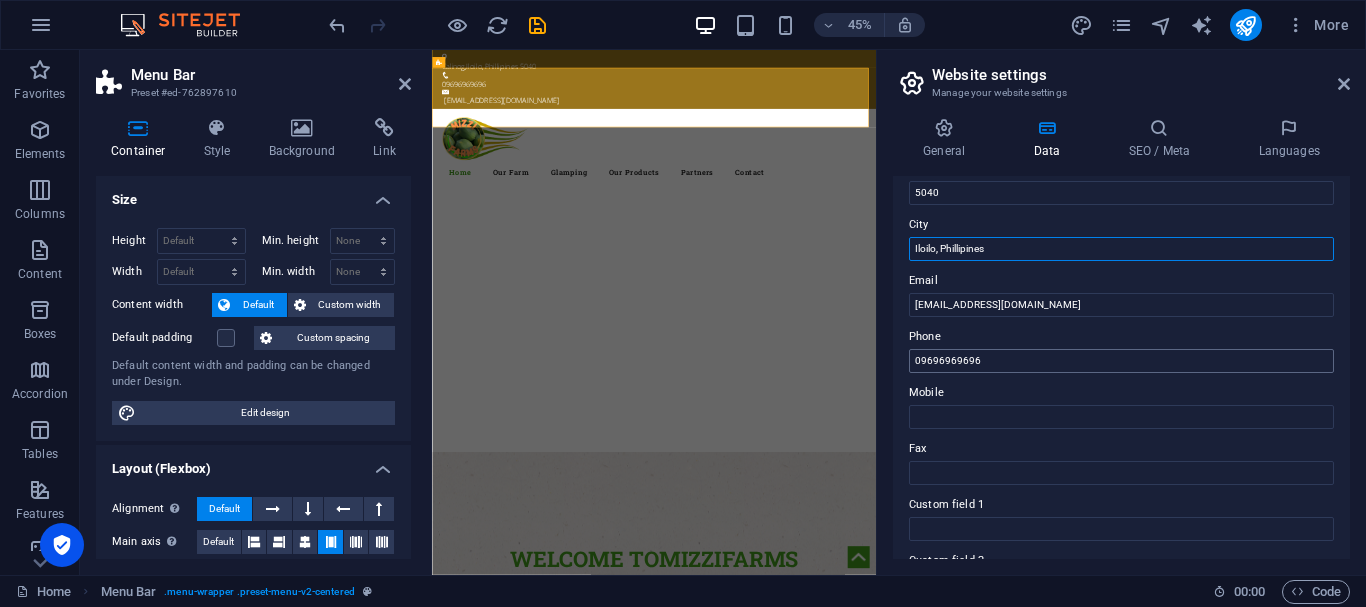 type on "Iloilo, Phillipines" 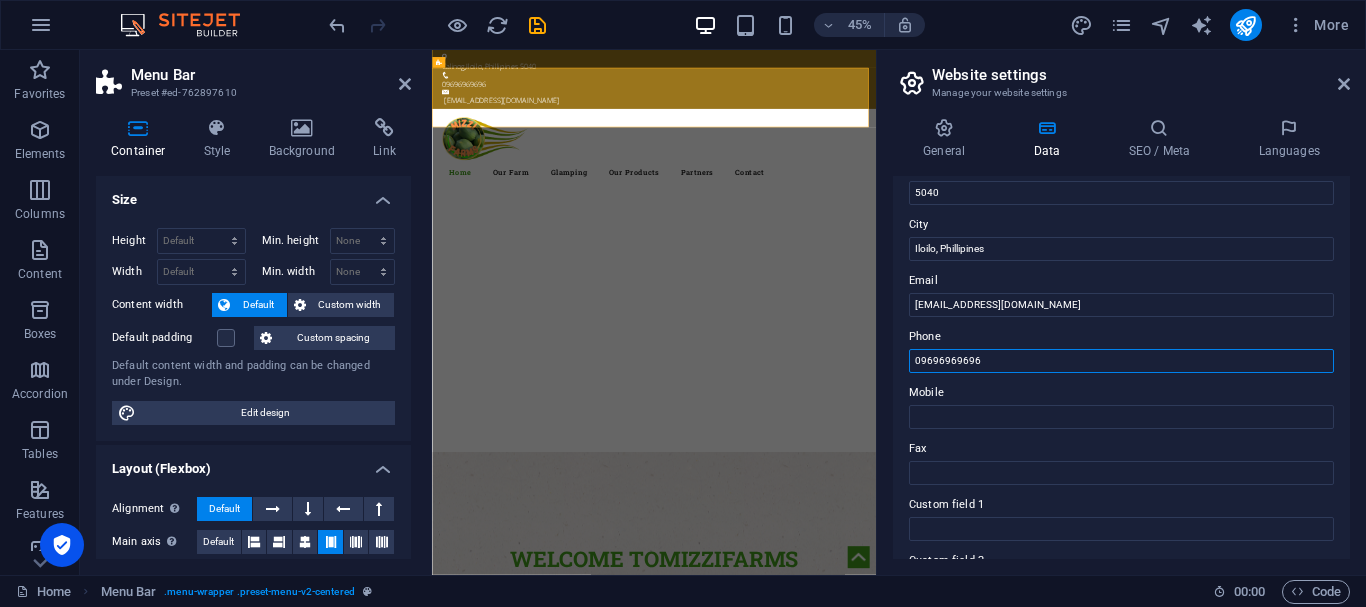 drag, startPoint x: 1009, startPoint y: 365, endPoint x: 907, endPoint y: 349, distance: 103.24728 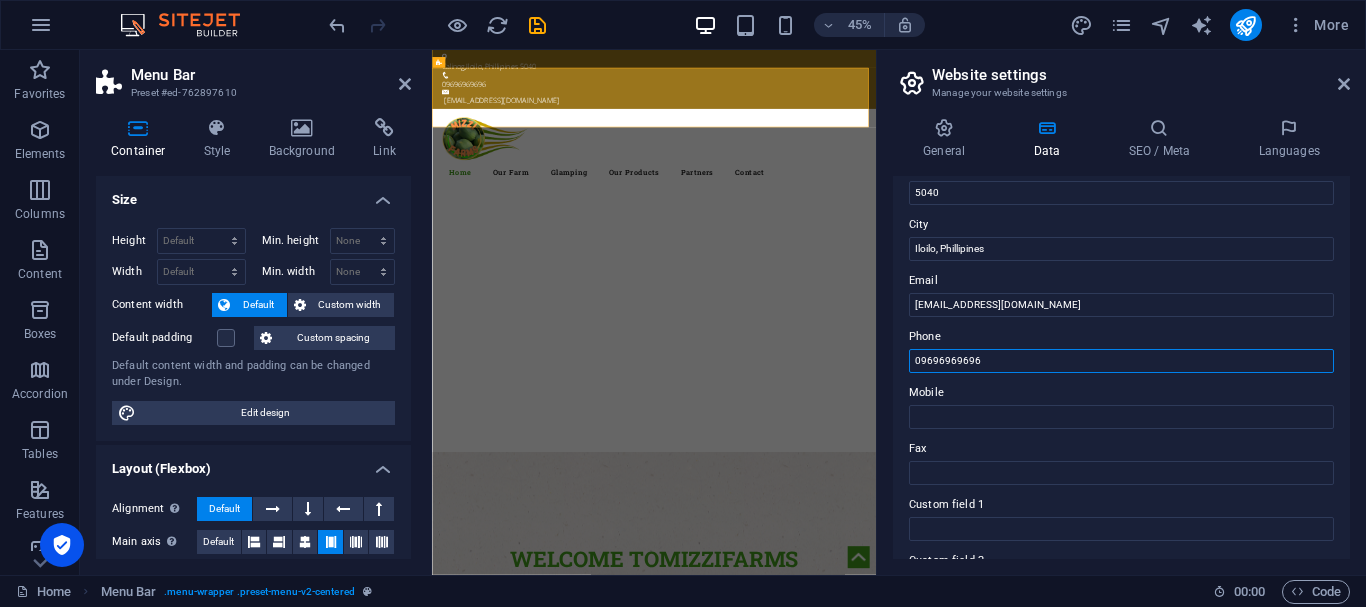 click on "Contact data for this website. This can be used everywhere on the website and will update automatically. Company MizziFarms First name Last name Street Calinog ZIP code 5040 City Iloilo, Phillipines Email mizzifarms@gmail.com Phone 09696969696 Mobile Fax Custom field 1 Custom field 2 Custom field 3 Custom field 4 Custom field 5 Custom field 6" at bounding box center (1121, 367) 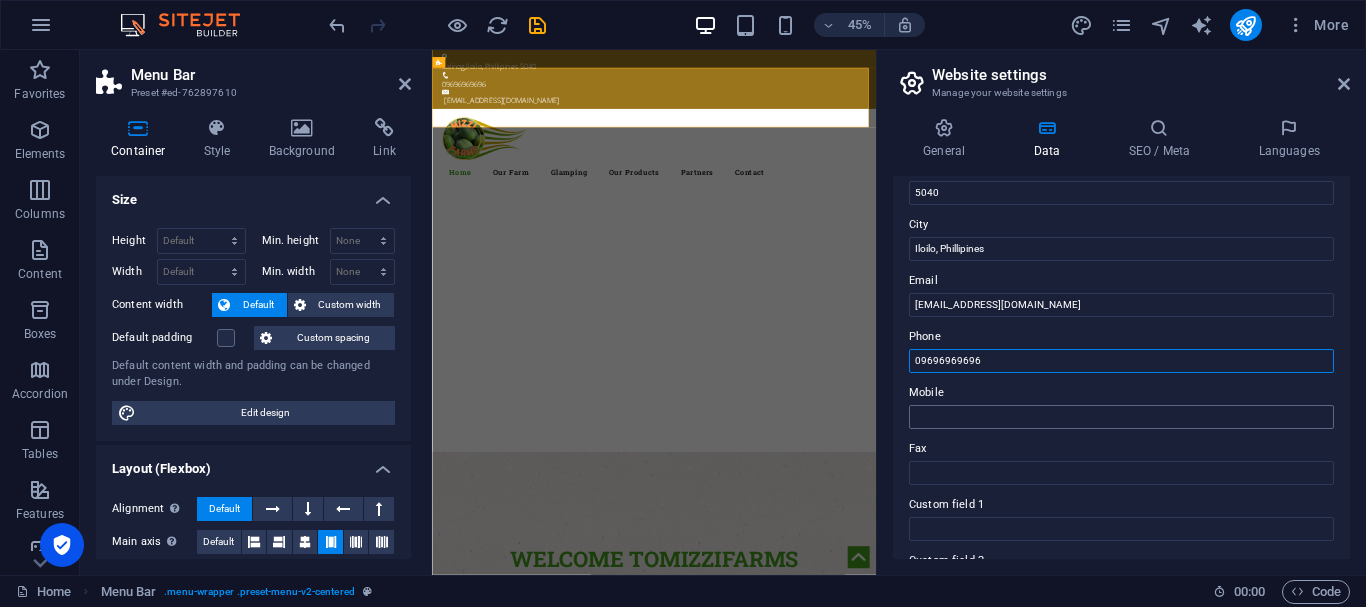 type 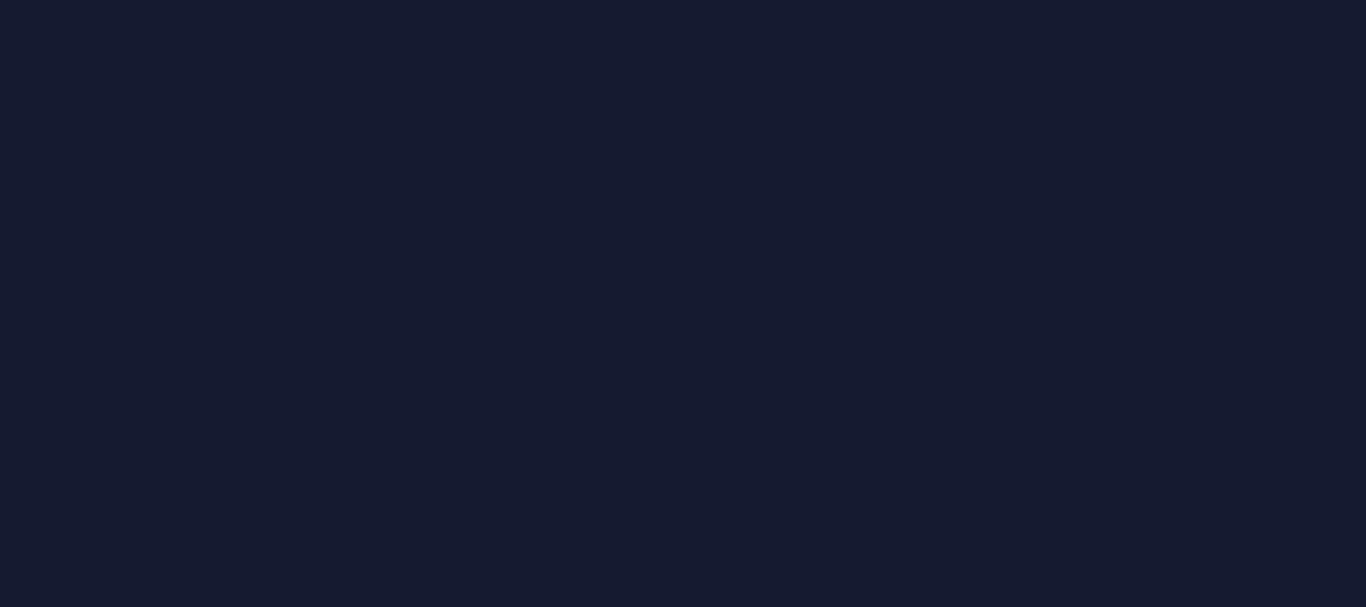 scroll, scrollTop: 0, scrollLeft: 0, axis: both 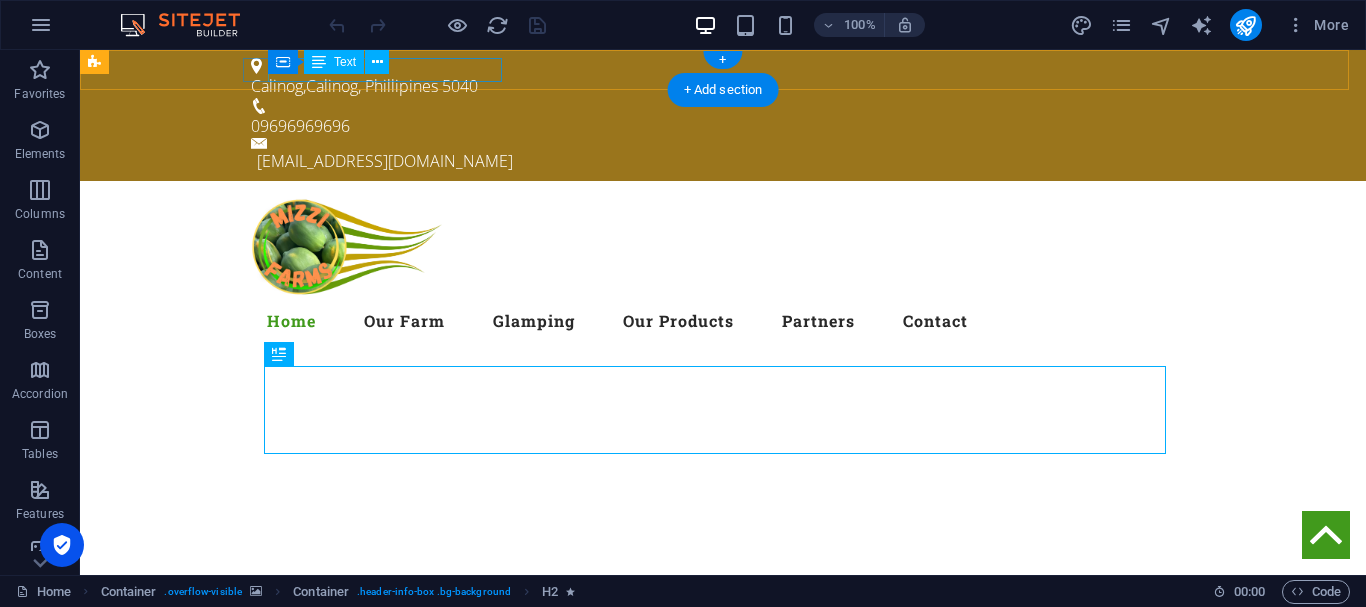 click on "Calinog ,  Calinog, Phillipines   5040" at bounding box center (715, 86) 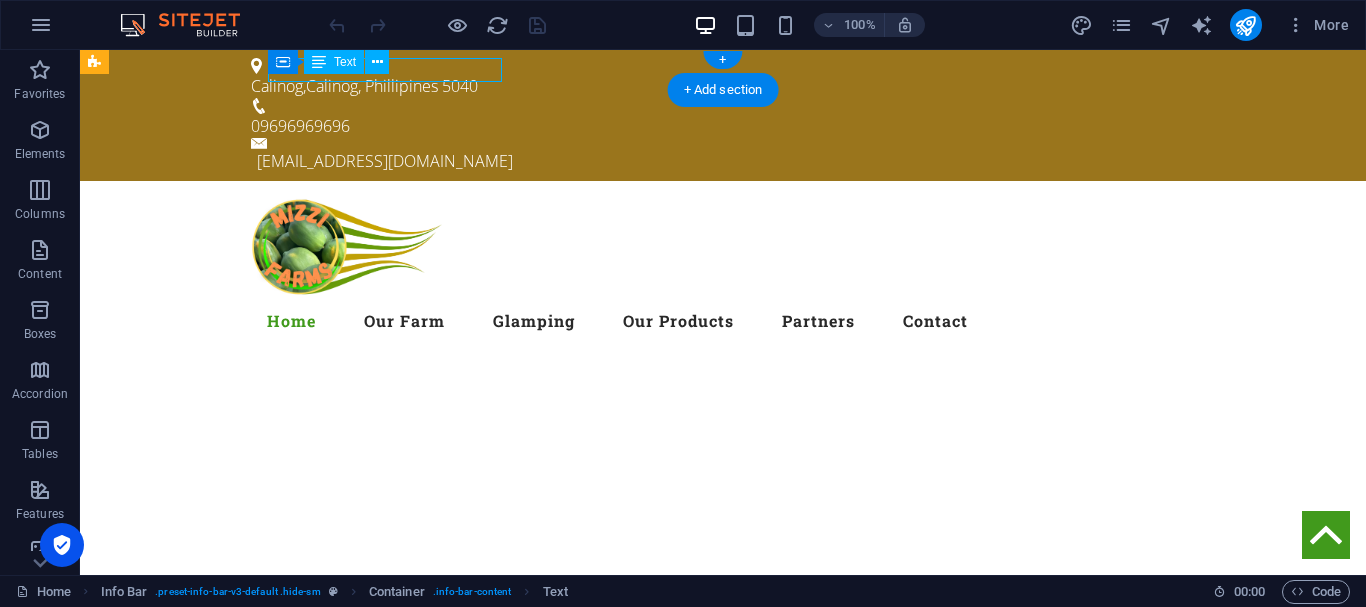 click on "Calinog ,  Calinog, Phillipines   5040" at bounding box center [715, 86] 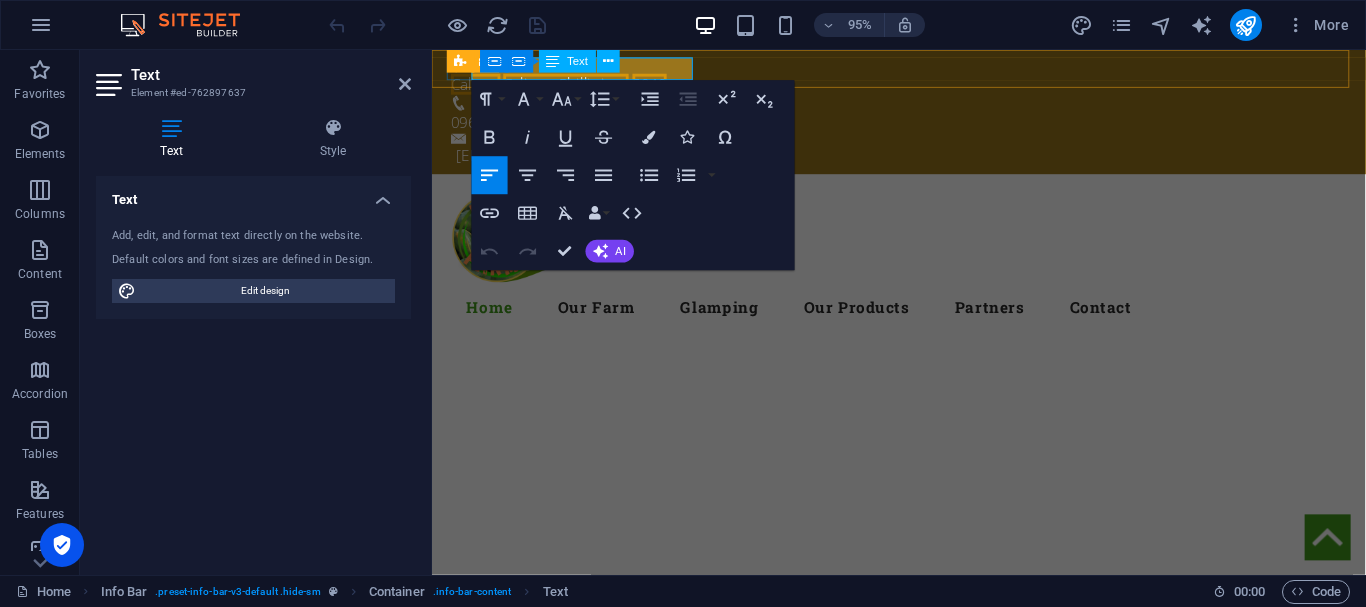 click on "Calinog, Phillipines" at bounding box center [573, 86] 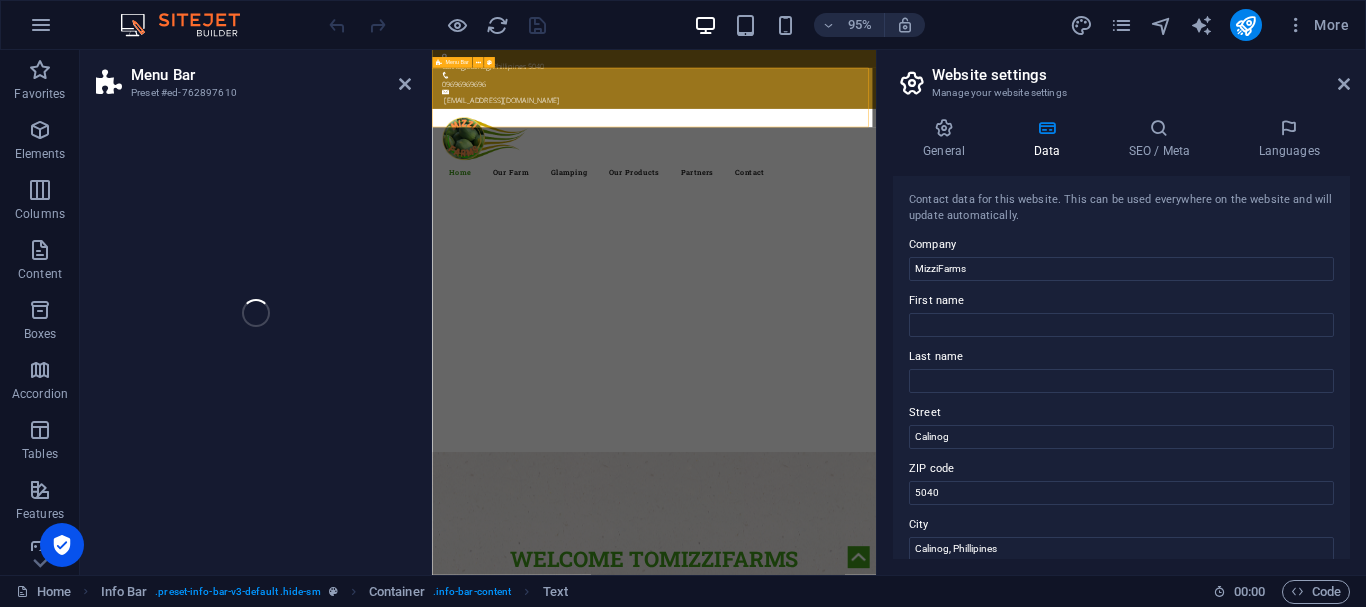 select on "header" 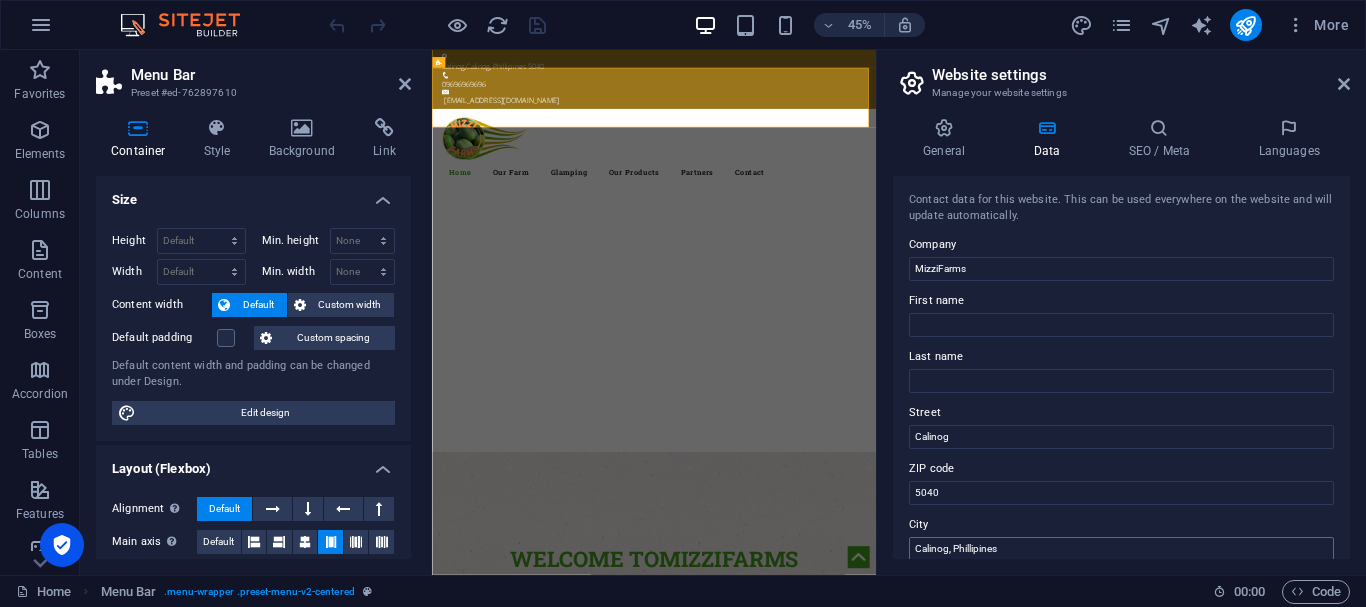 click on "Calinog, Phillipines" at bounding box center (1121, 549) 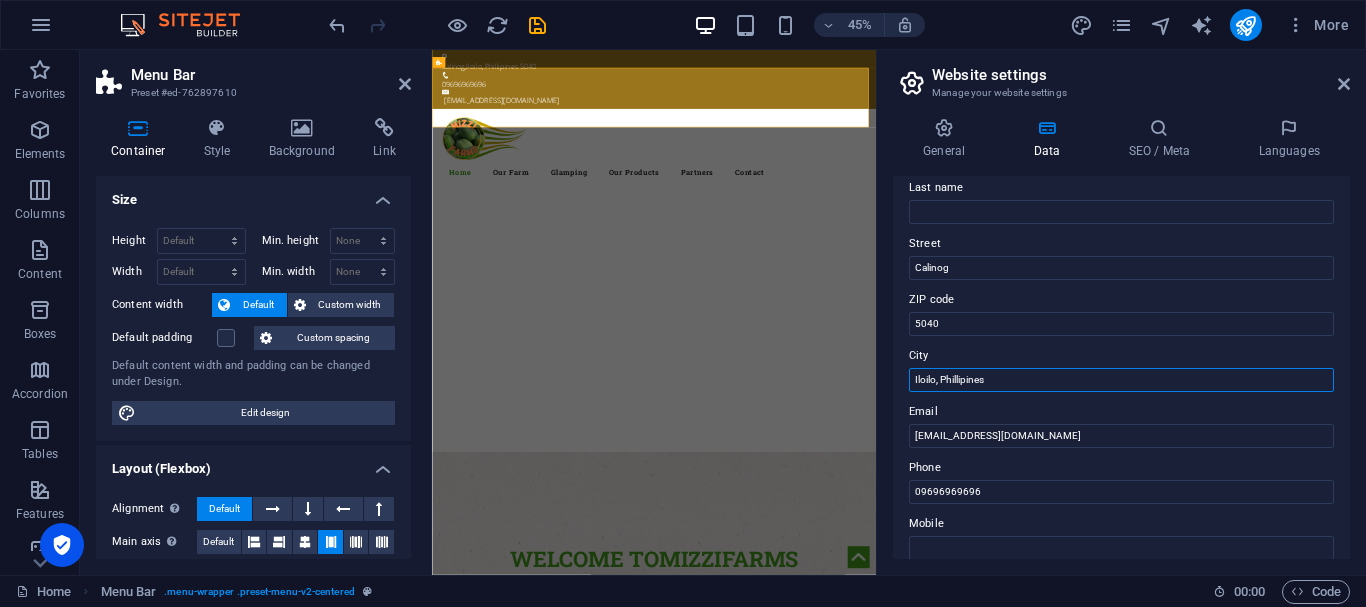 scroll, scrollTop: 200, scrollLeft: 0, axis: vertical 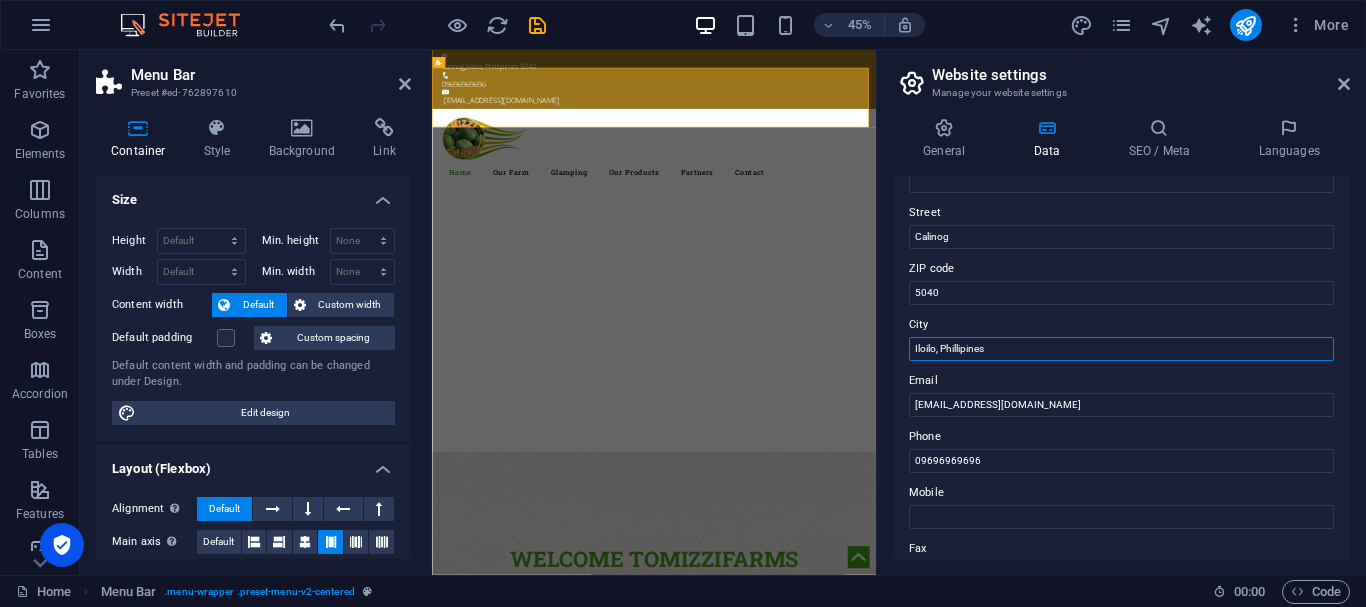 type on "Iloilo, Phillipines" 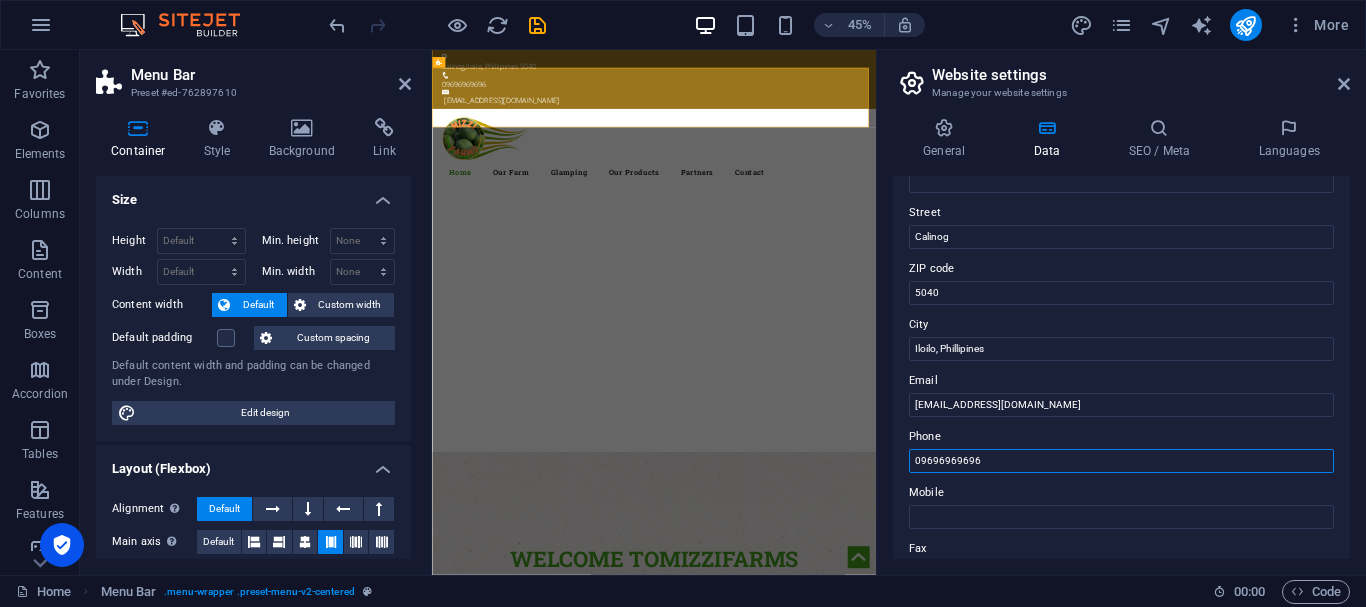 drag, startPoint x: 1003, startPoint y: 458, endPoint x: 915, endPoint y: 465, distance: 88.27797 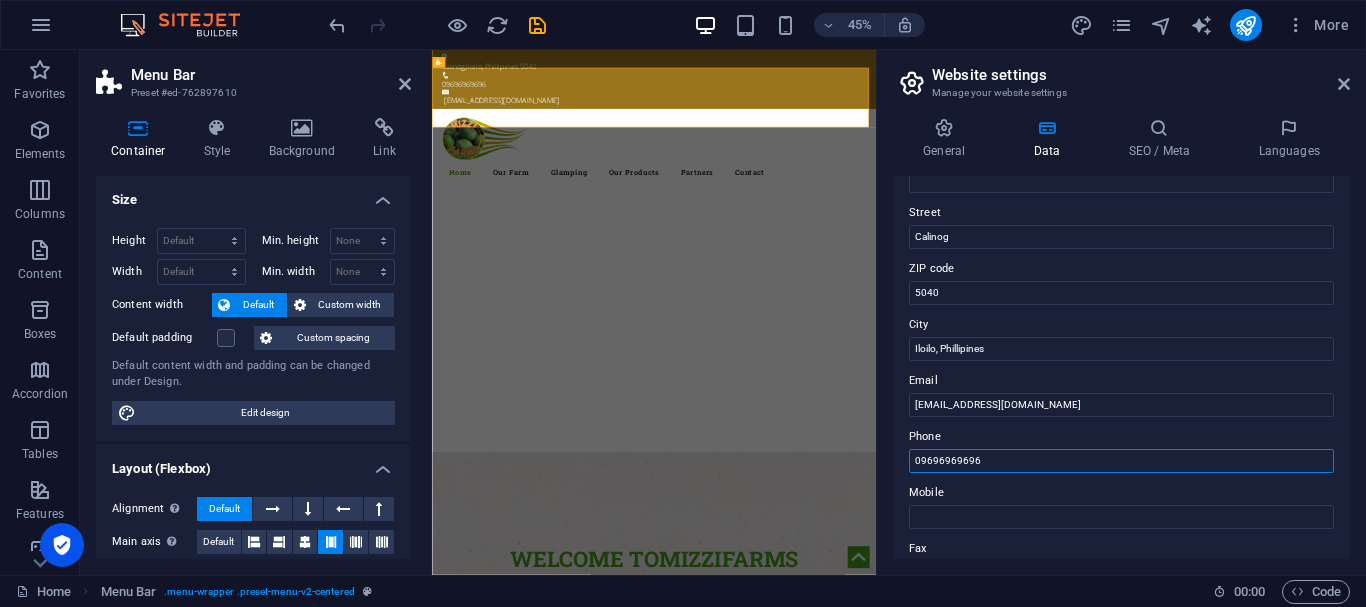 click on "09696969696" at bounding box center [1121, 461] 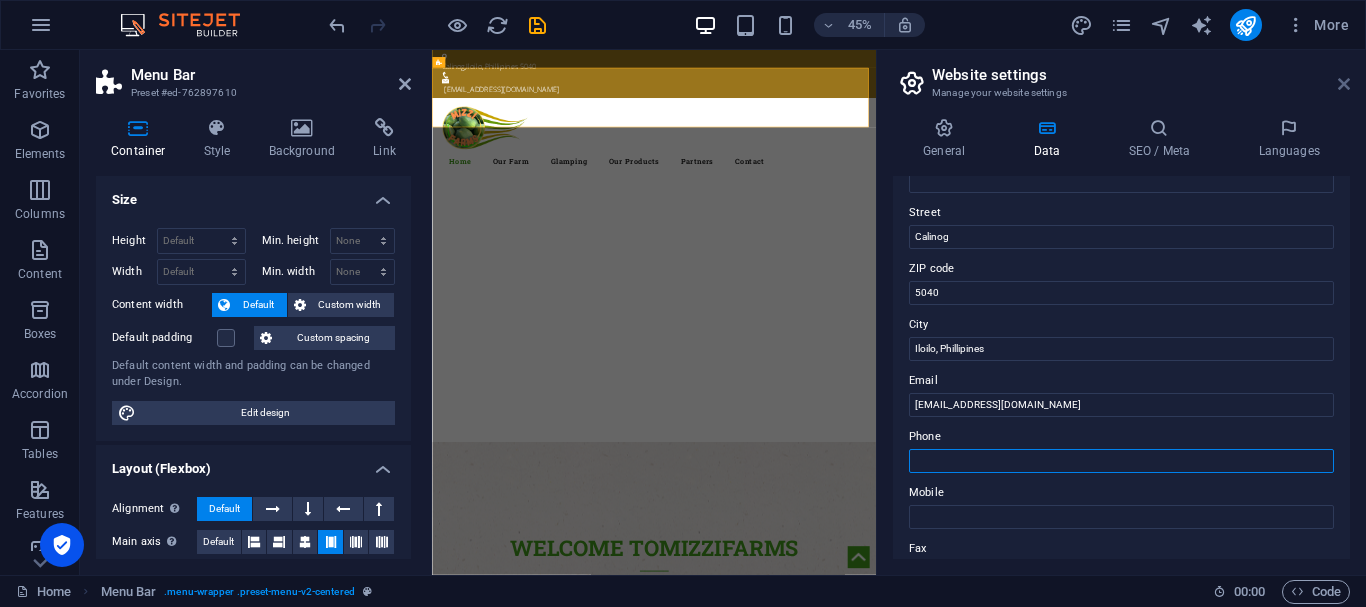 type 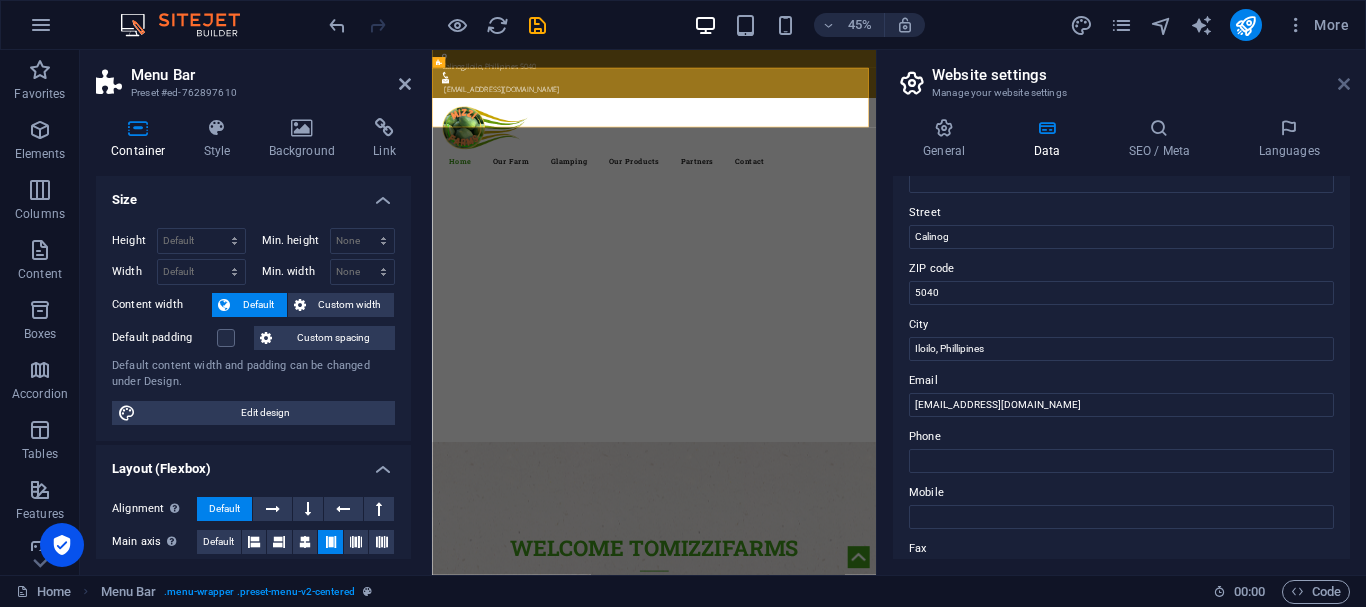 click at bounding box center (1344, 84) 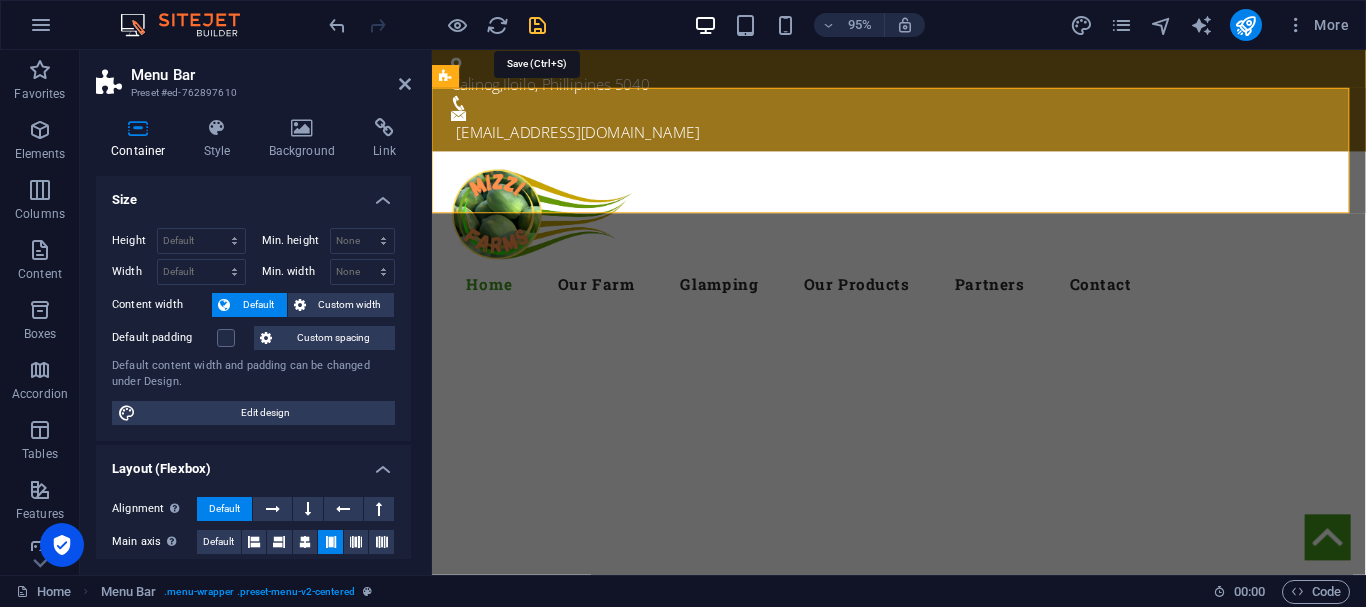 drag, startPoint x: 532, startPoint y: 17, endPoint x: 561, endPoint y: 59, distance: 51.0392 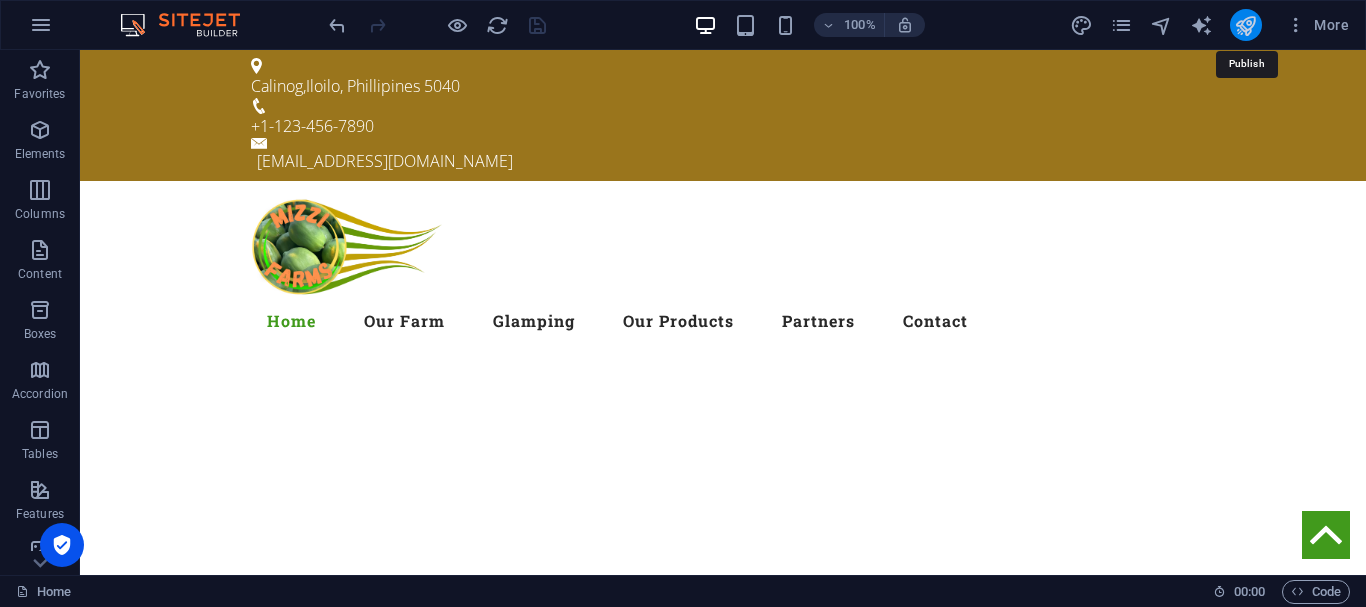 click at bounding box center (1245, 25) 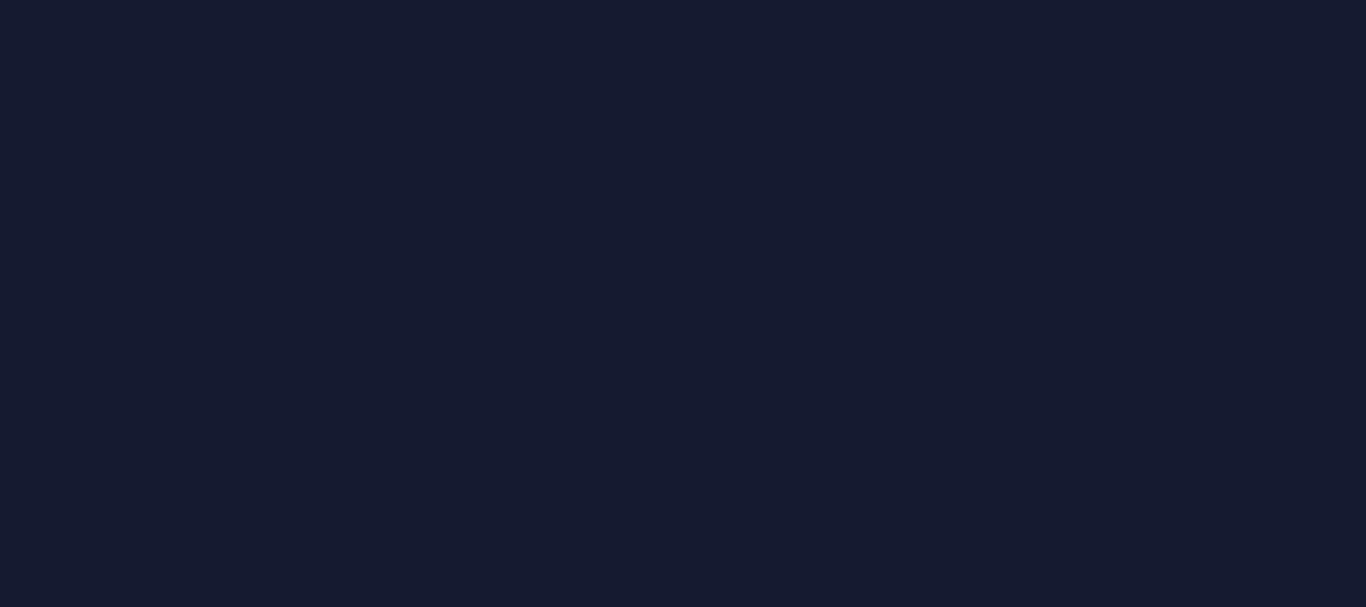 scroll, scrollTop: 0, scrollLeft: 0, axis: both 